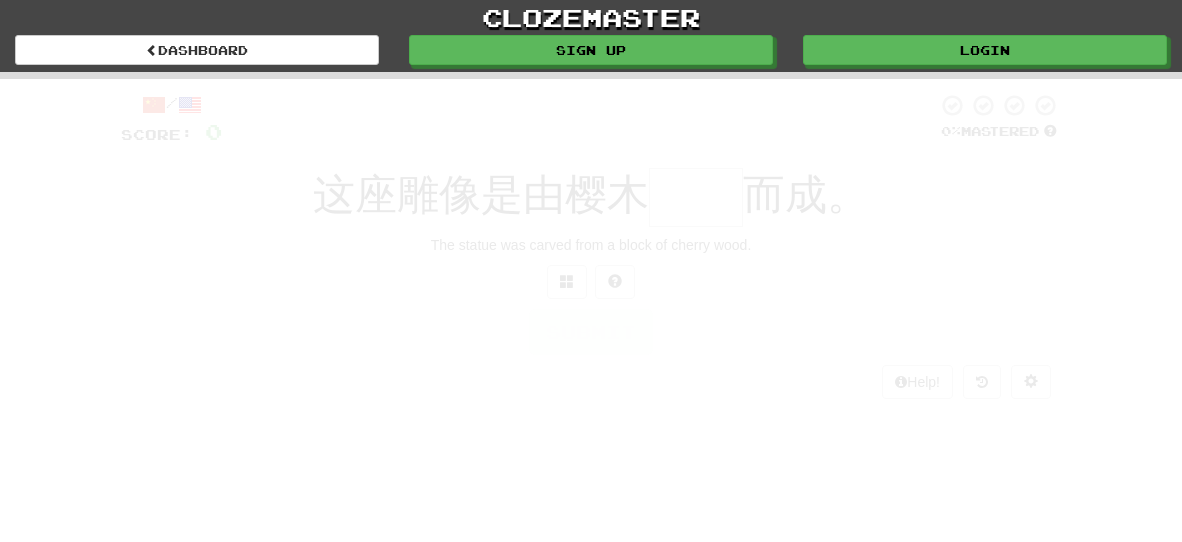 scroll, scrollTop: 0, scrollLeft: 0, axis: both 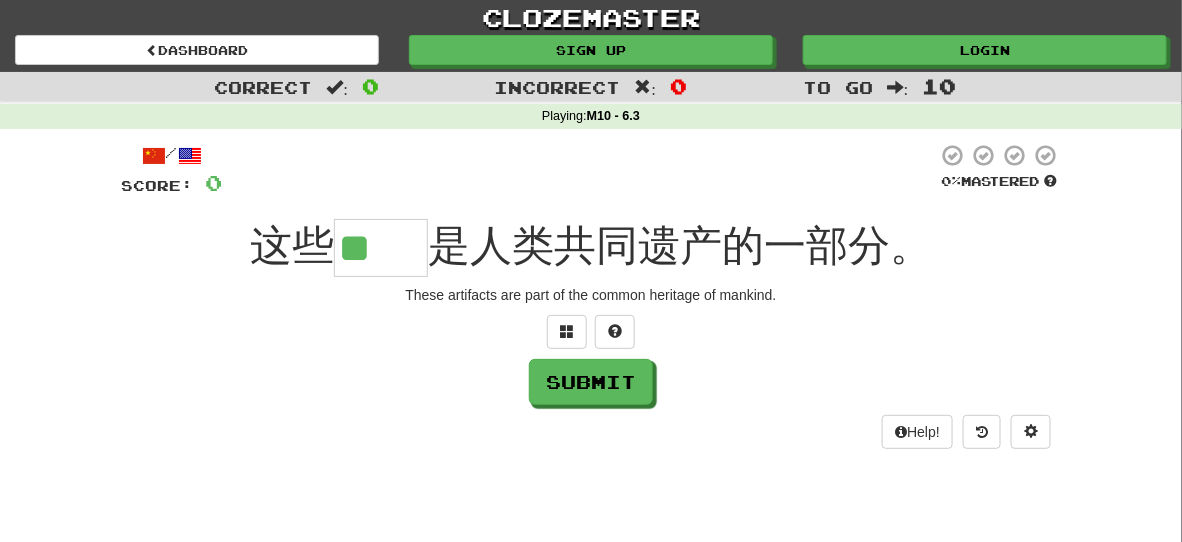 type on "**" 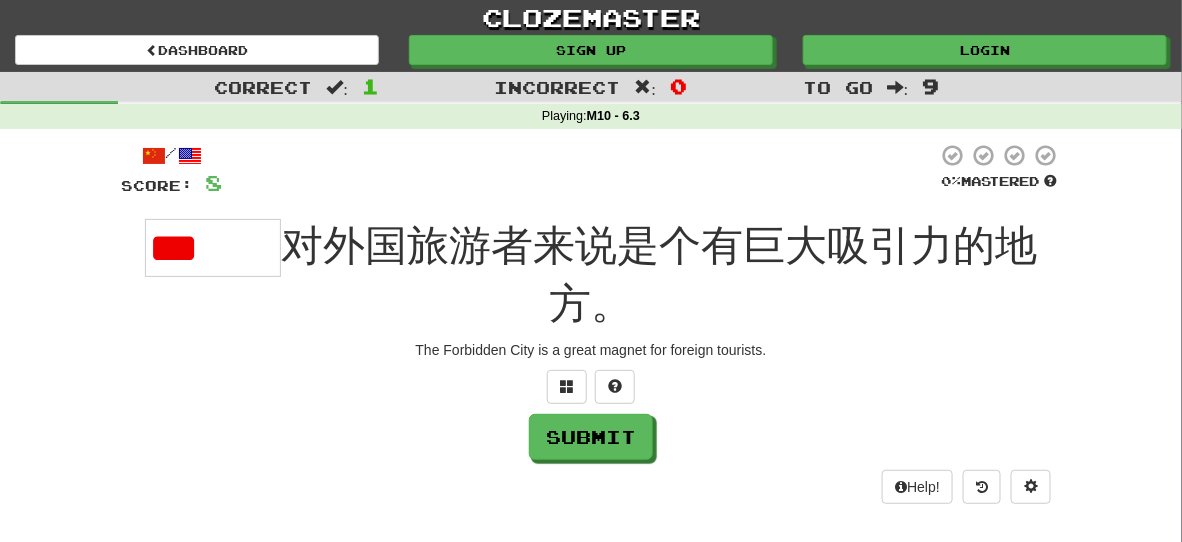 scroll, scrollTop: 0, scrollLeft: 0, axis: both 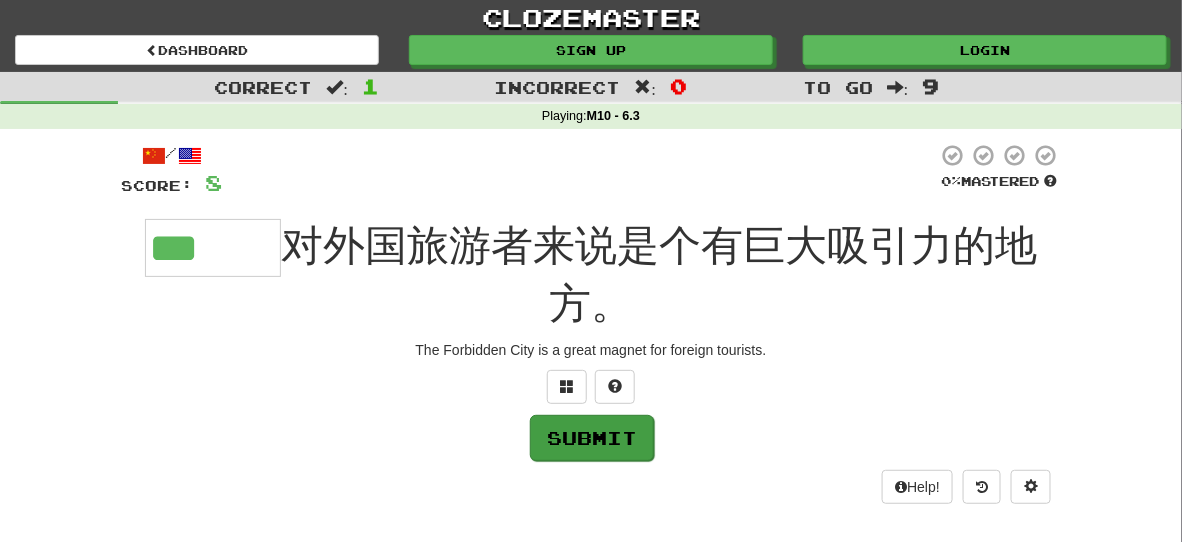 type on "***" 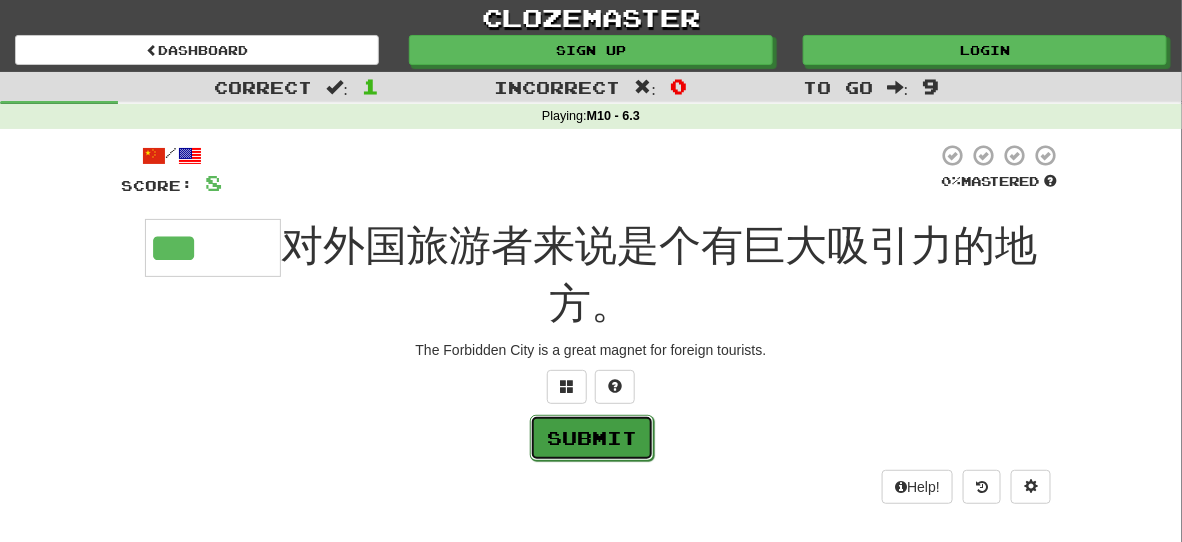 click on "Submit" at bounding box center (592, 438) 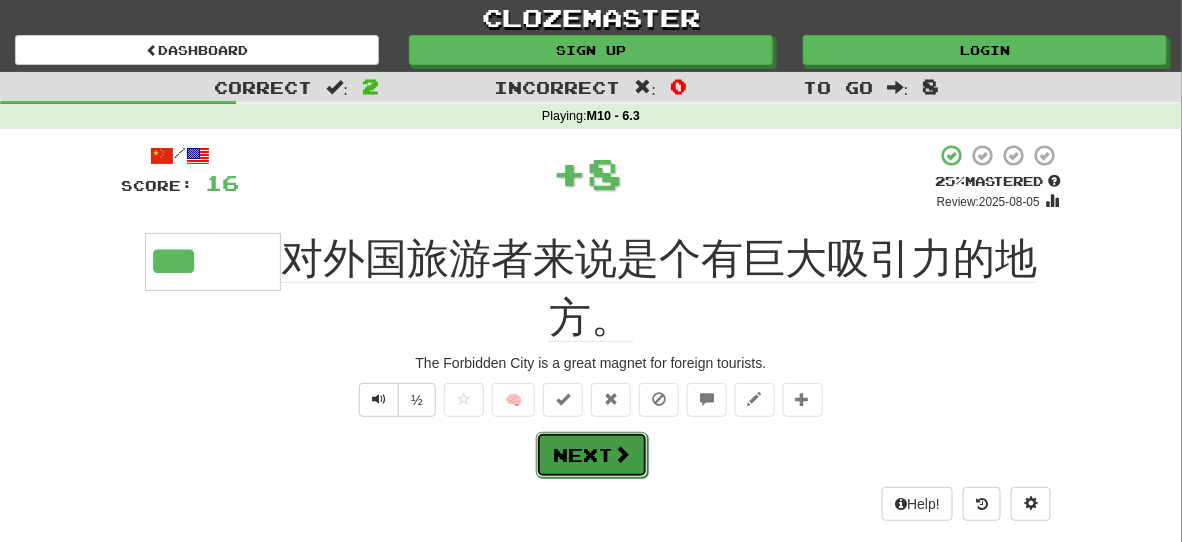 click on "Next" at bounding box center [592, 455] 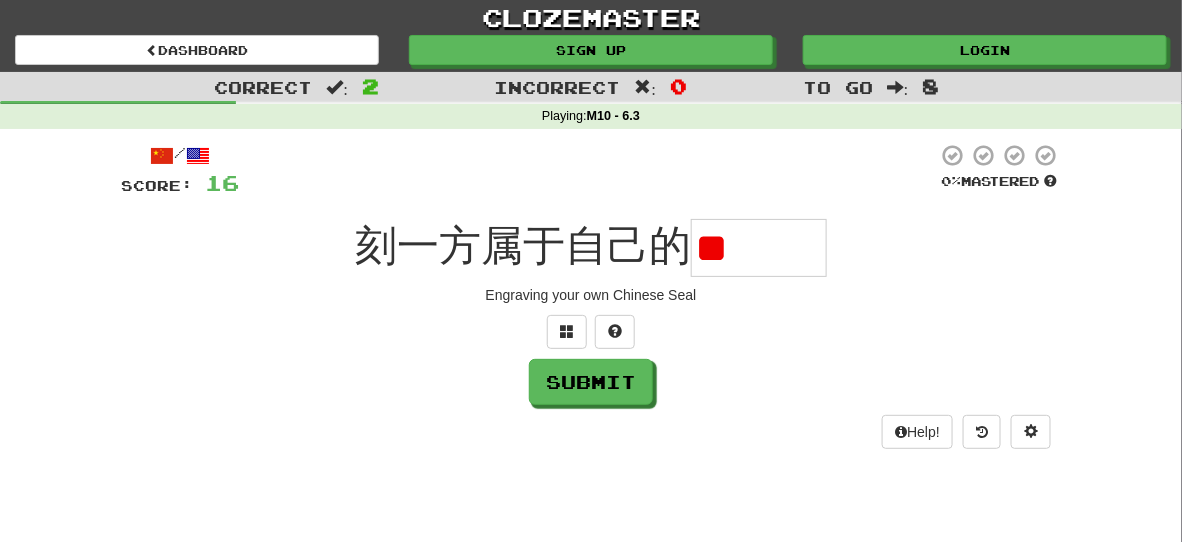 scroll, scrollTop: 0, scrollLeft: 0, axis: both 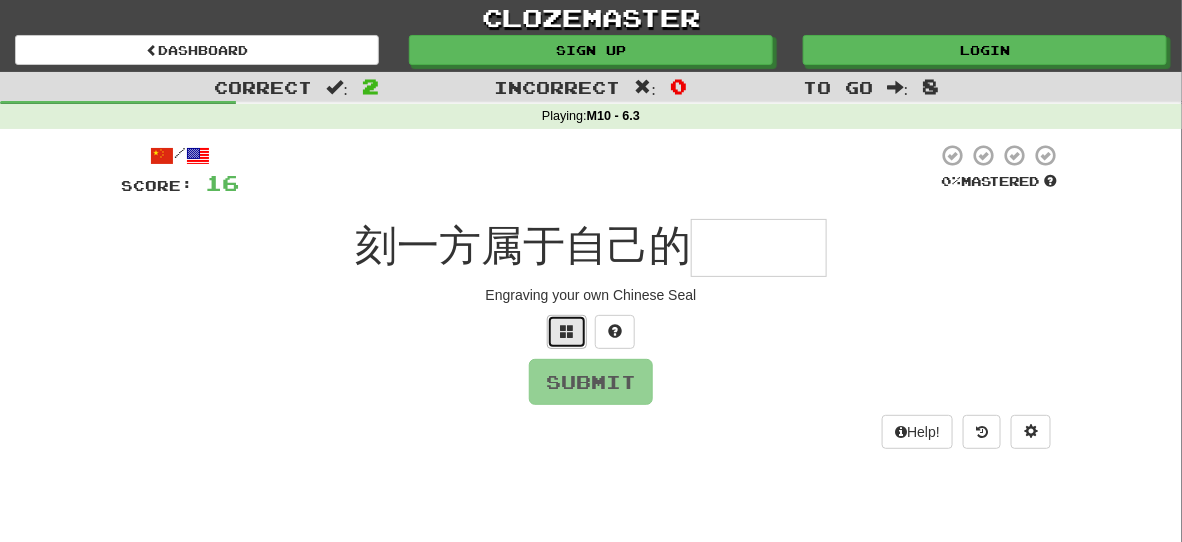 click at bounding box center [567, 332] 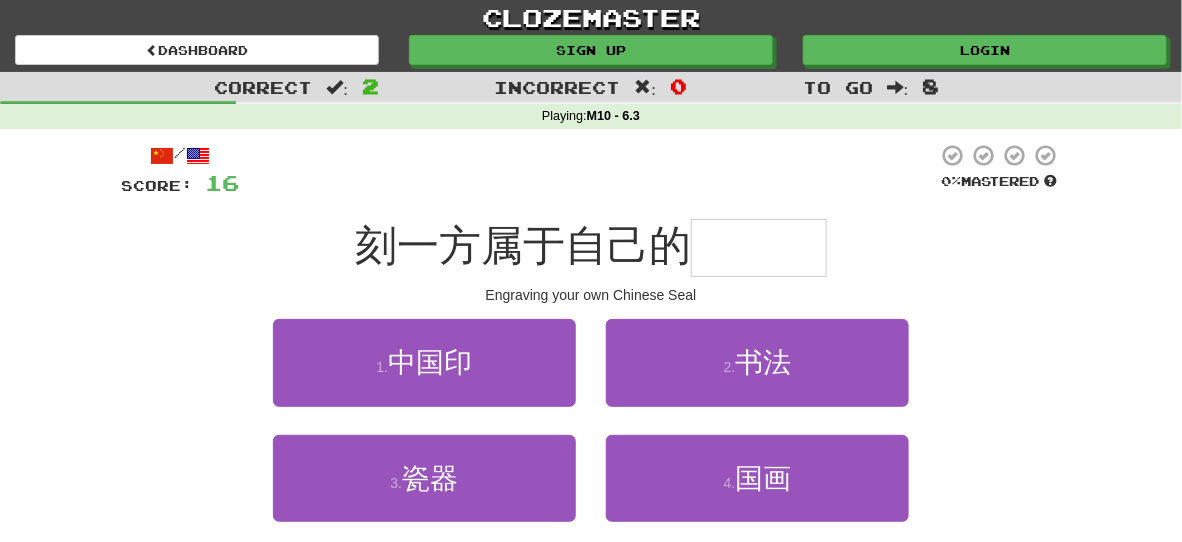 scroll, scrollTop: 51, scrollLeft: 0, axis: vertical 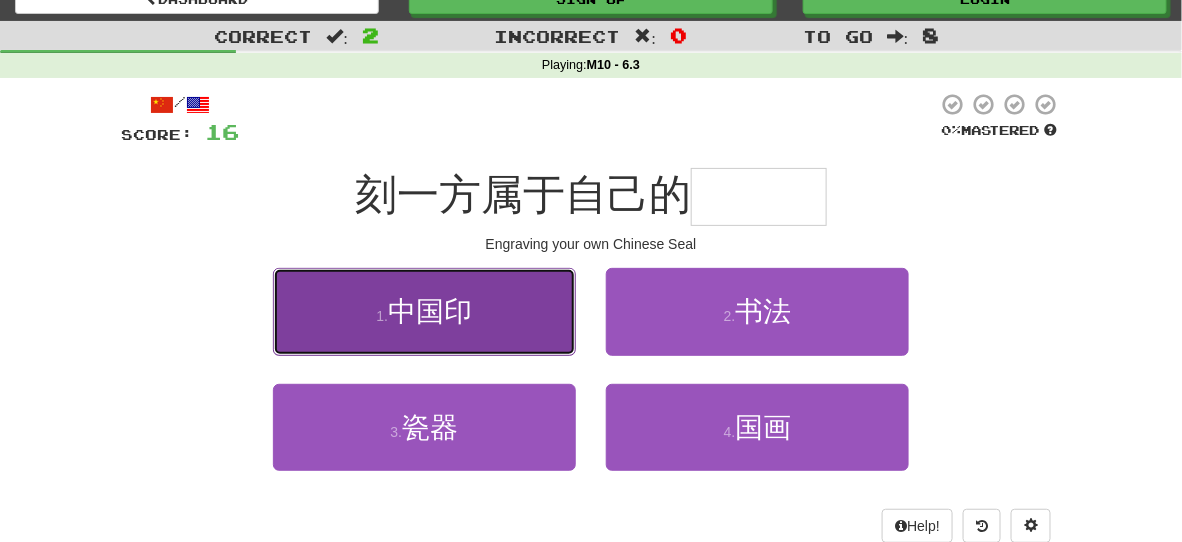 click on "中国印" at bounding box center (430, 311) 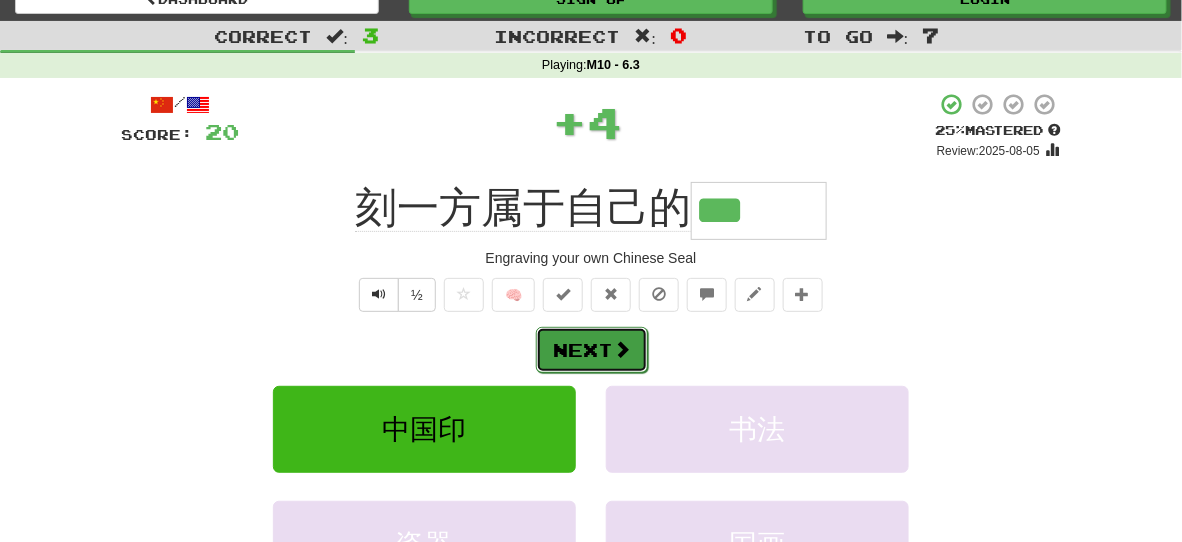 click on "Next" at bounding box center (592, 350) 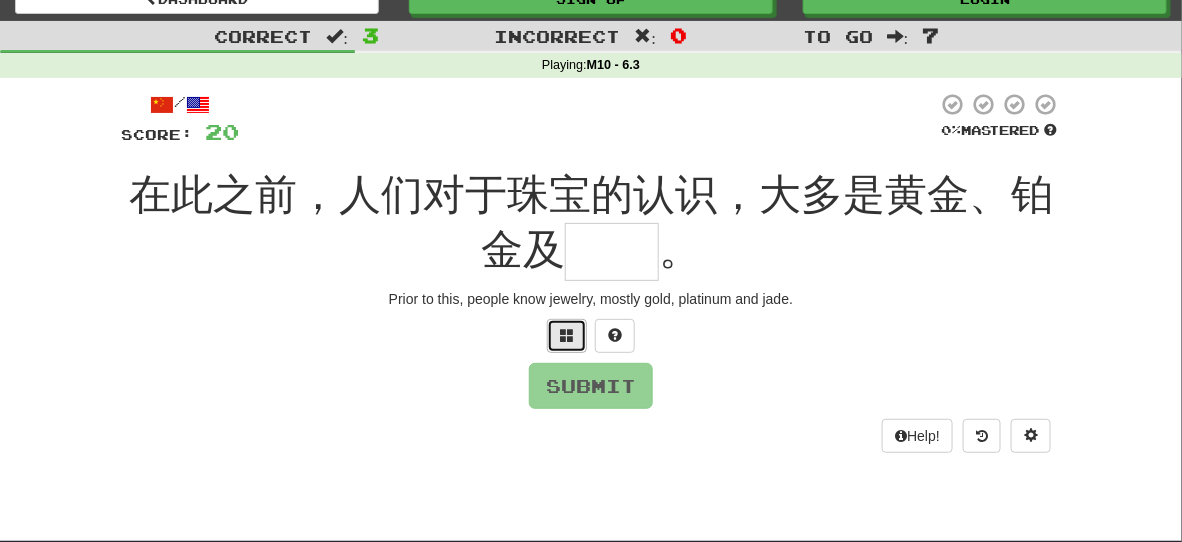 click at bounding box center [567, 336] 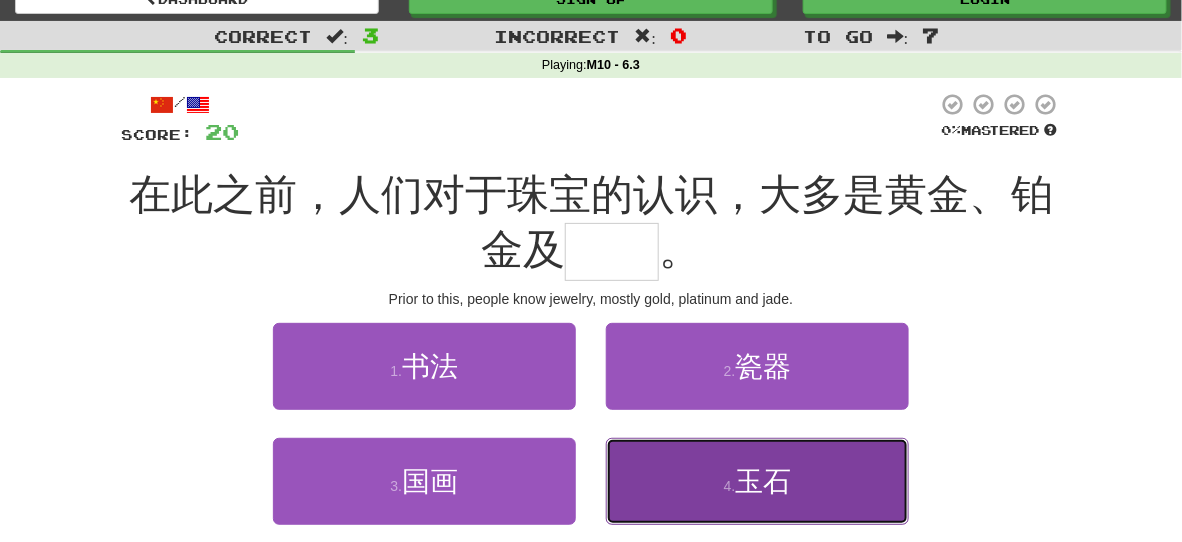 click on "4 . 玉石" at bounding box center (757, 481) 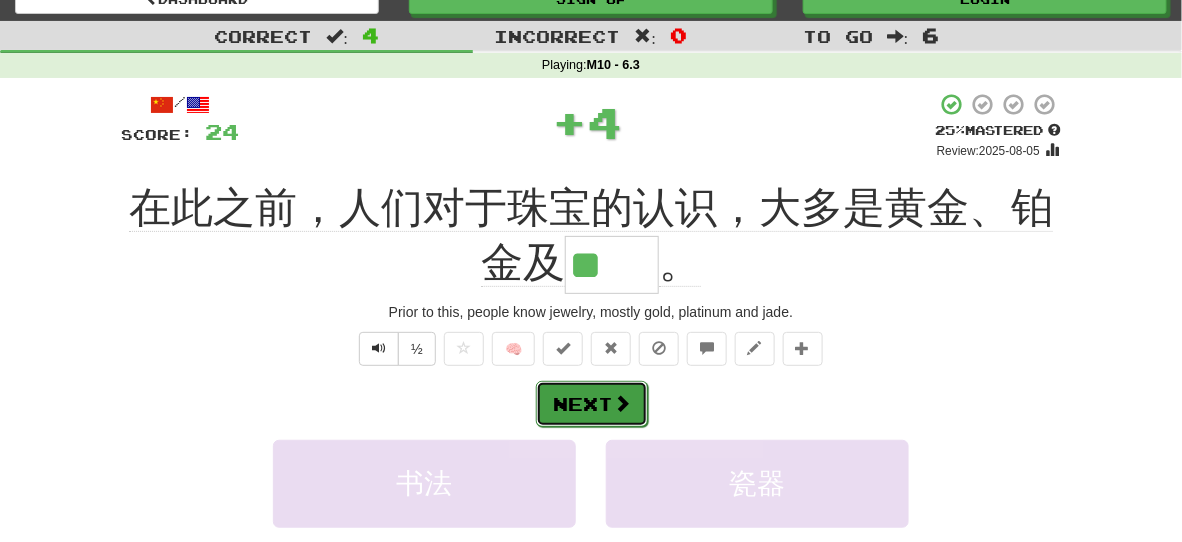 click on "Next" at bounding box center (592, 404) 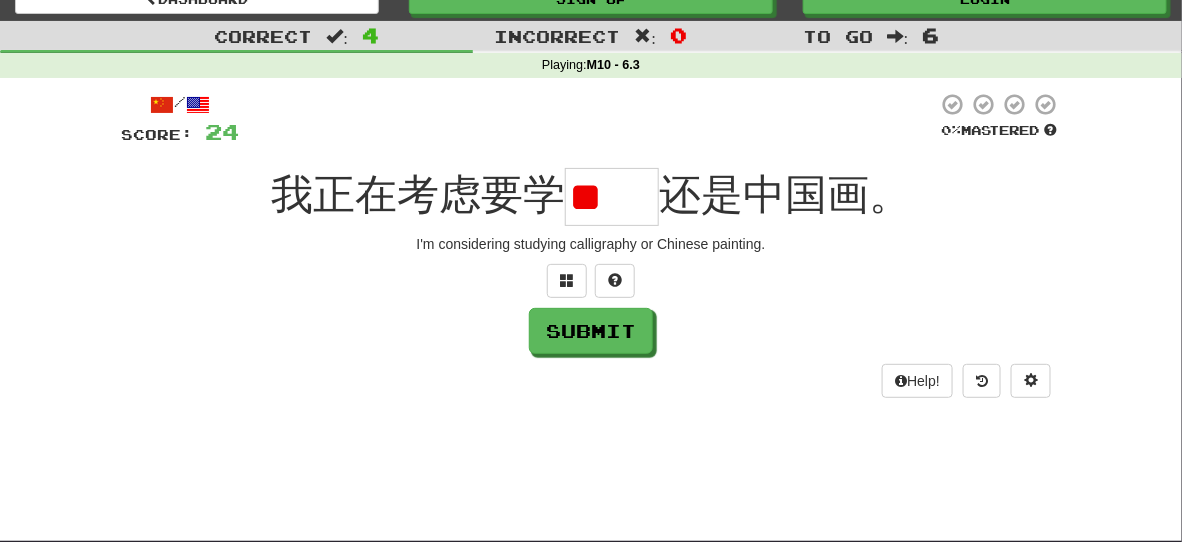 scroll, scrollTop: 0, scrollLeft: 0, axis: both 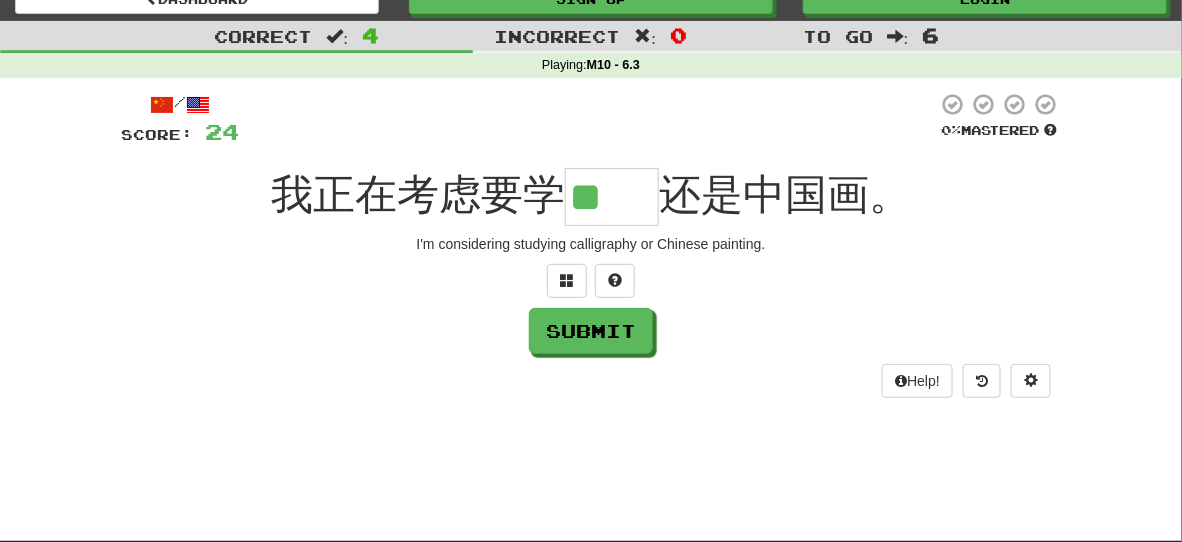 type on "**" 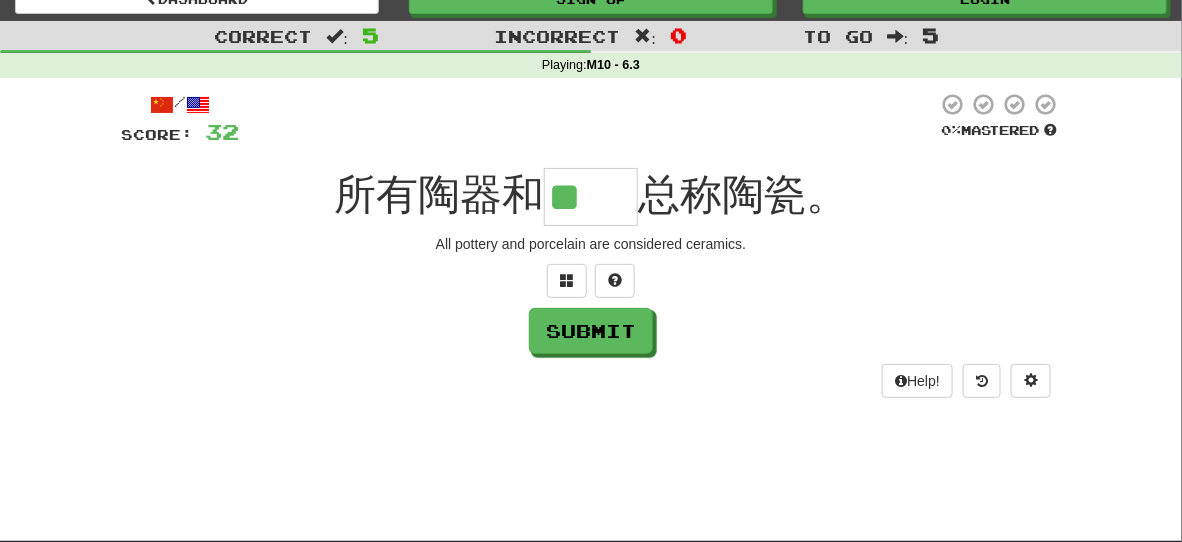 type on "**" 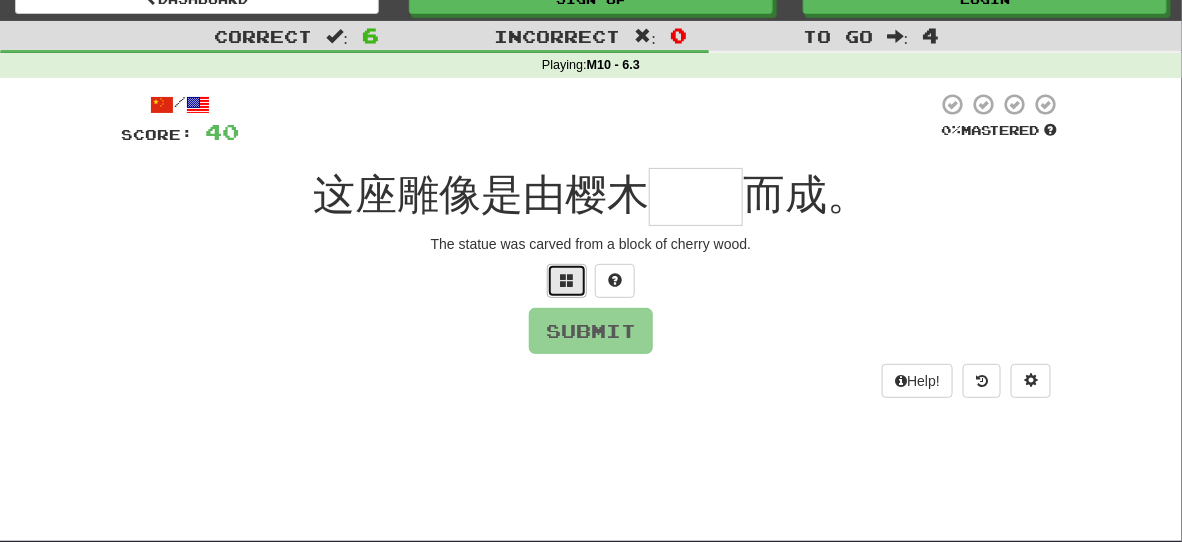 click at bounding box center [567, 281] 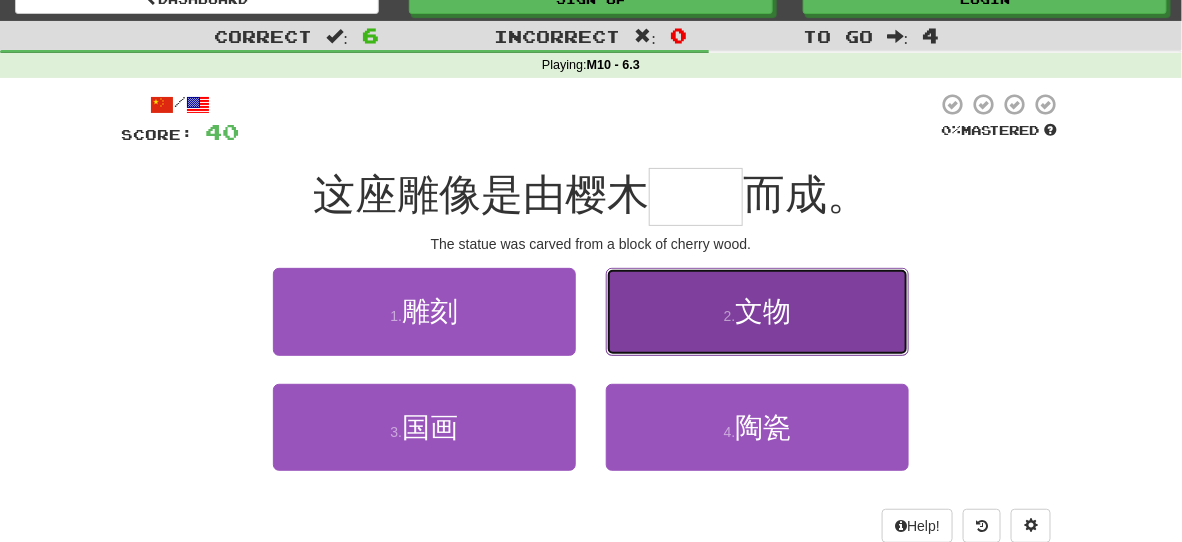 click on "2 . 文物" at bounding box center (757, 311) 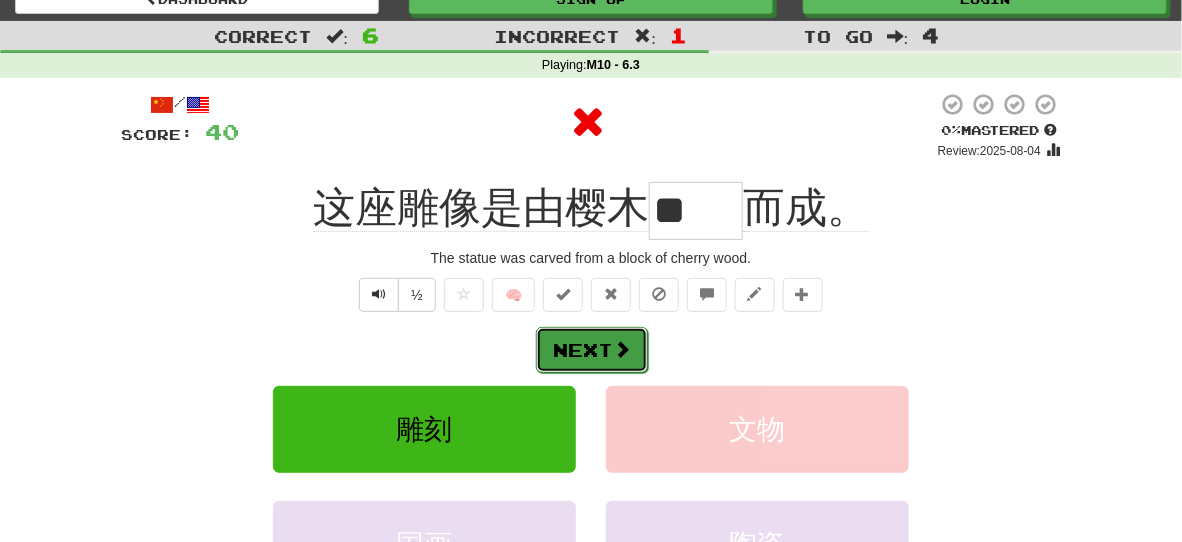 click on "Next" at bounding box center [592, 350] 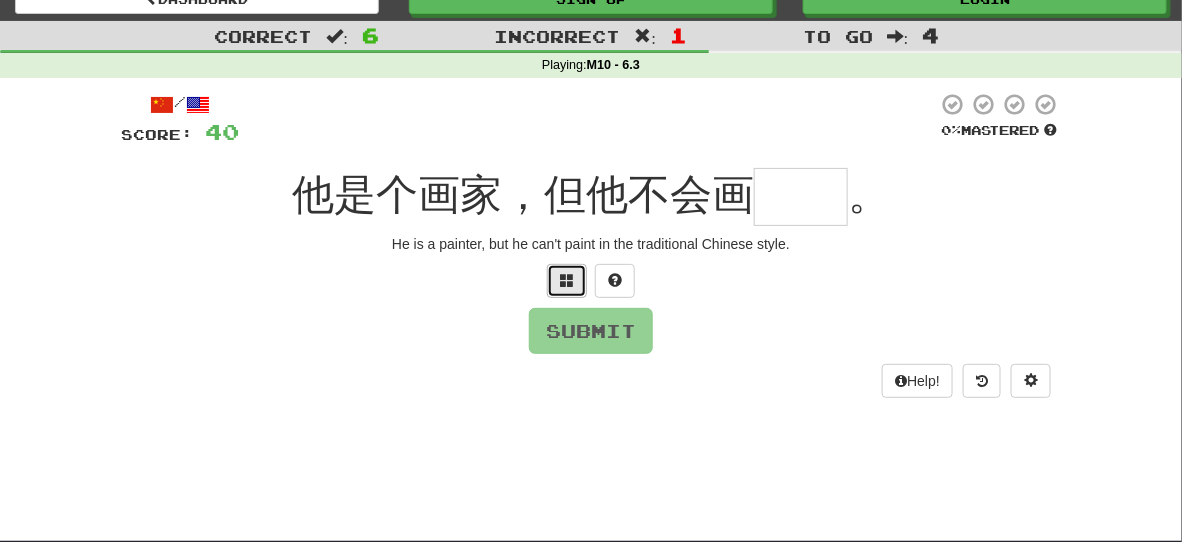 click at bounding box center (567, 280) 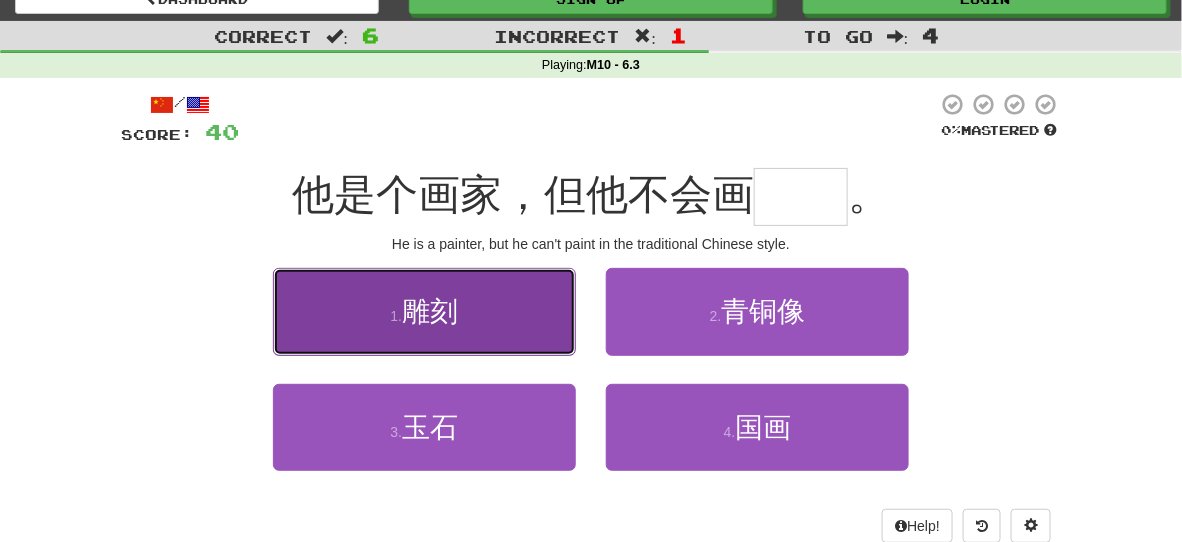 click on "1 . 雕刻" at bounding box center (424, 311) 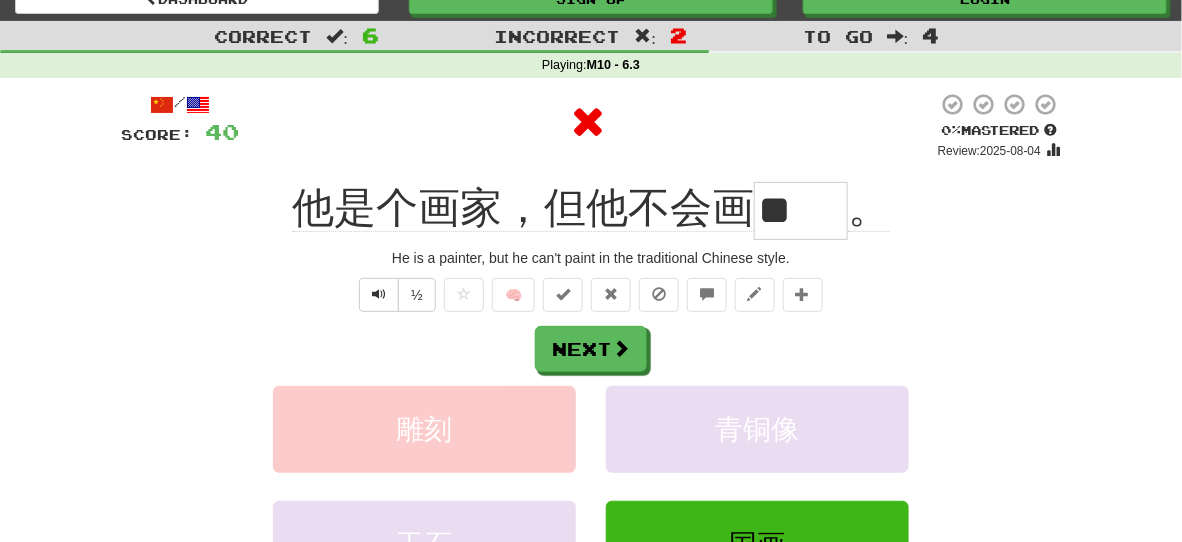 click on "Next 雕刻 青铜像 玉石 国画 Learn more: 雕刻 青铜像 玉石 国画" at bounding box center [591, 486] 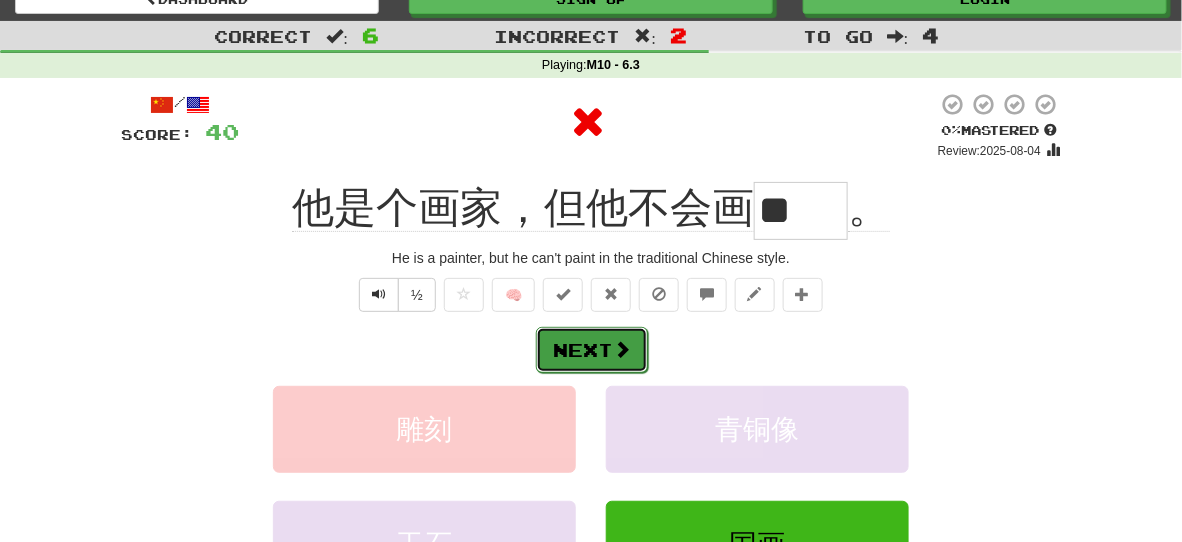 click at bounding box center [622, 349] 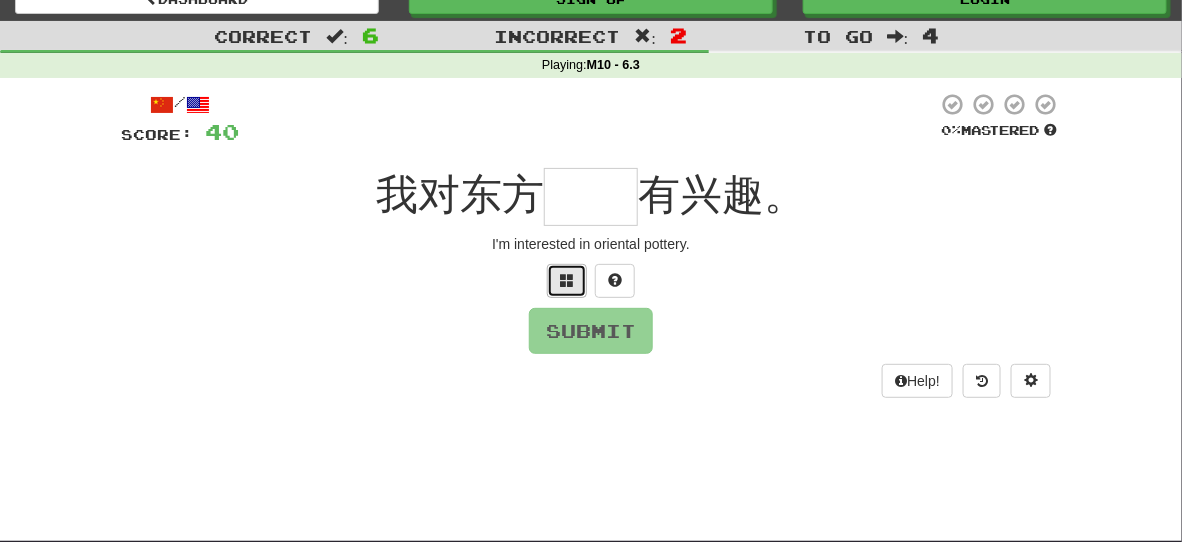 click at bounding box center (567, 280) 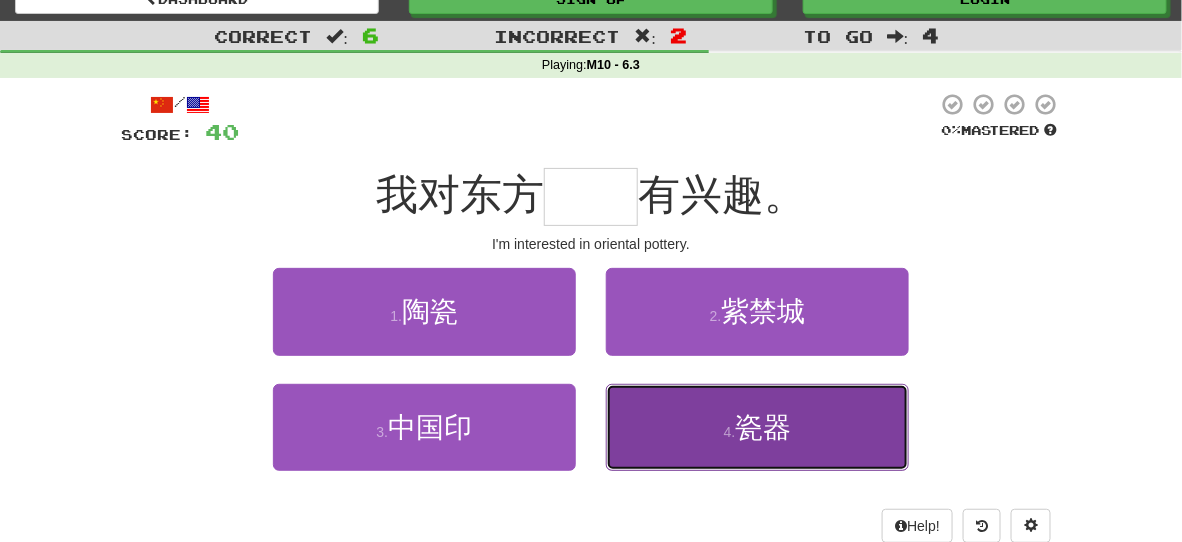click on "4 . 瓷器" at bounding box center [757, 427] 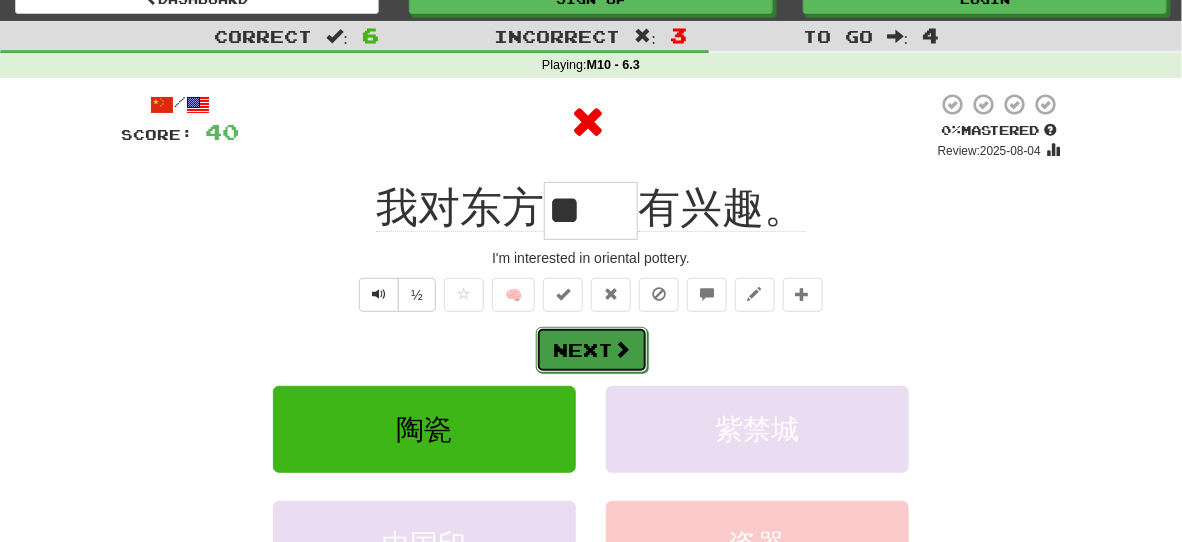 click on "Next" at bounding box center (592, 350) 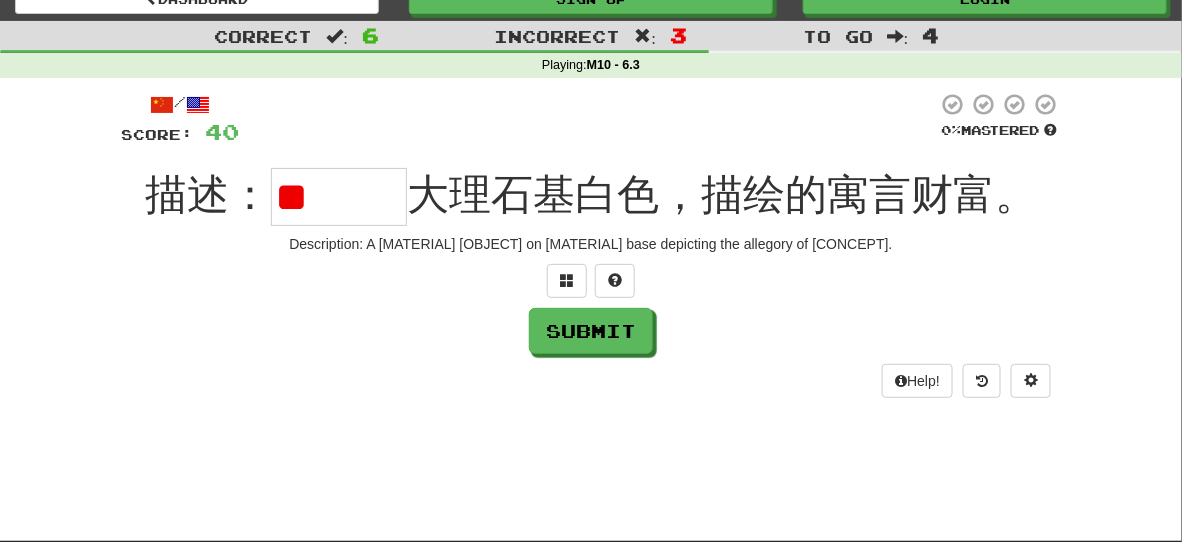scroll, scrollTop: 0, scrollLeft: 0, axis: both 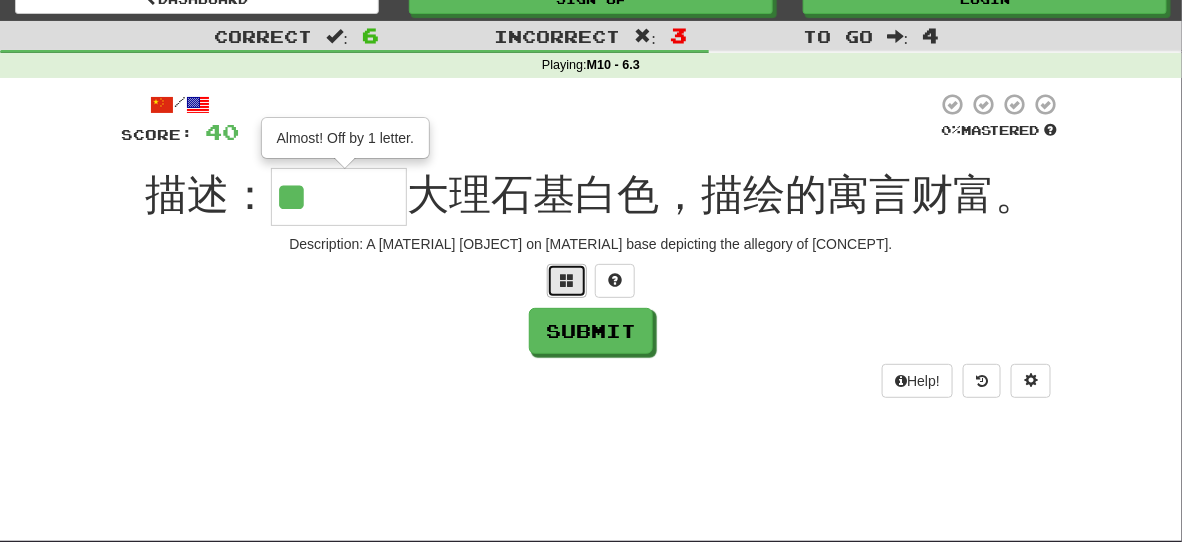 click at bounding box center [567, 280] 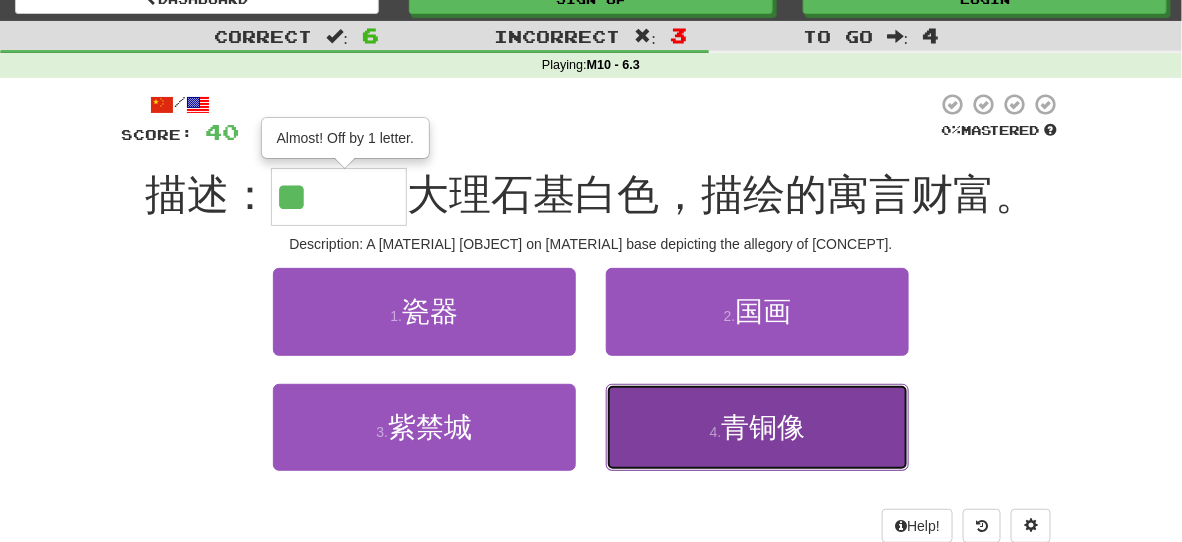 click on "4 . 青铜像" at bounding box center (757, 427) 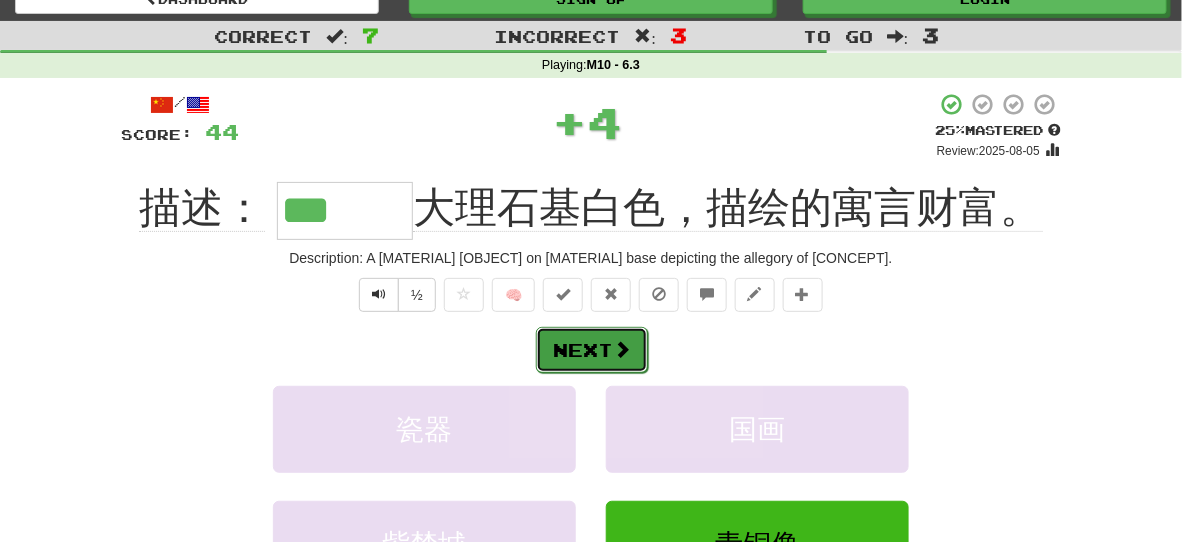 click on "Next" at bounding box center (592, 350) 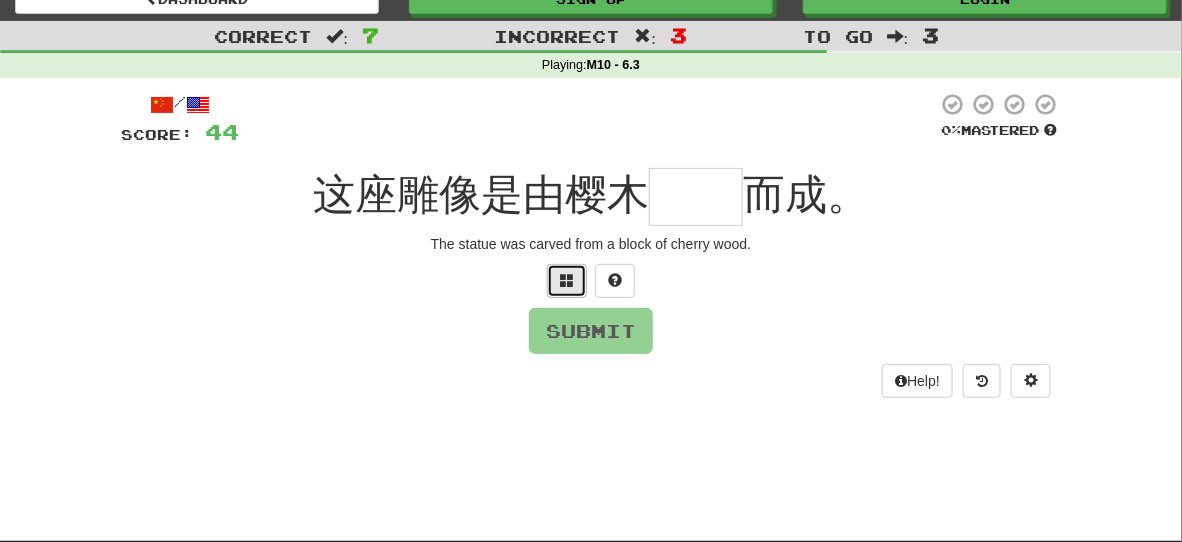 click at bounding box center (567, 280) 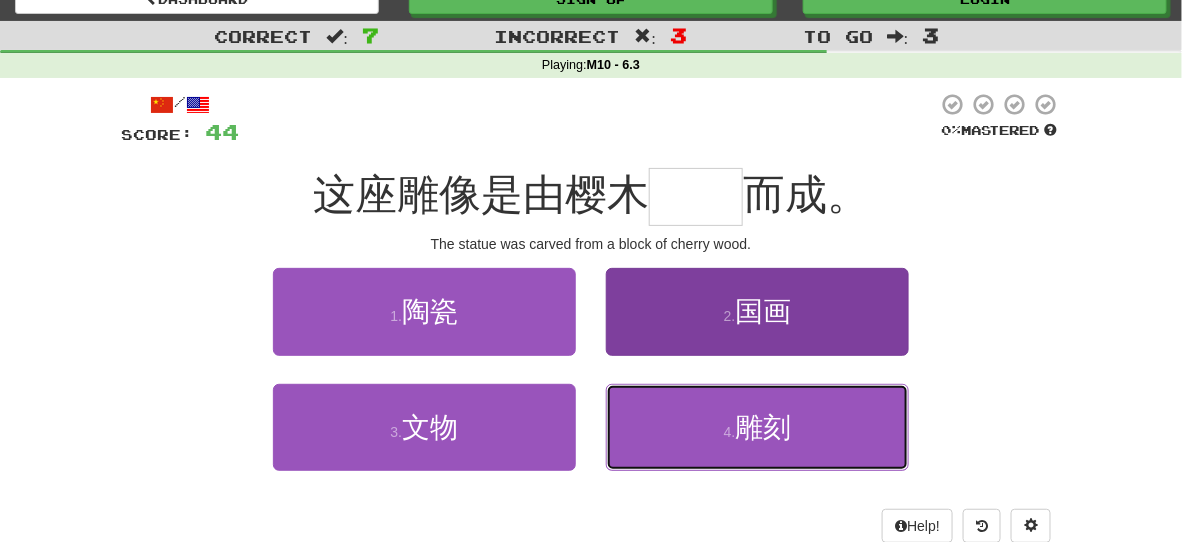 click on "4 . 雕刻" at bounding box center (757, 427) 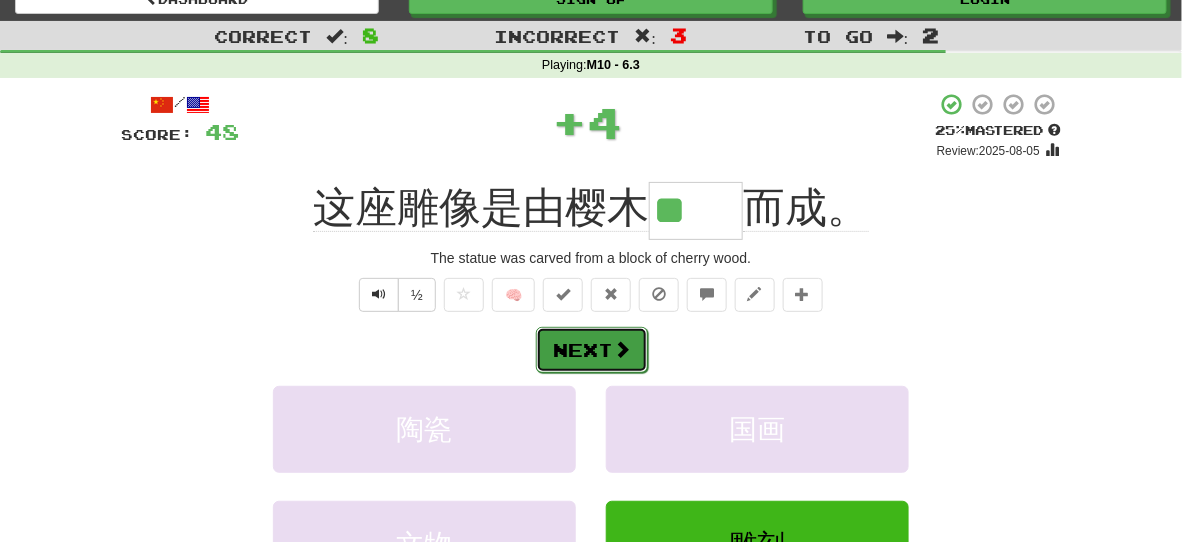 click at bounding box center [622, 349] 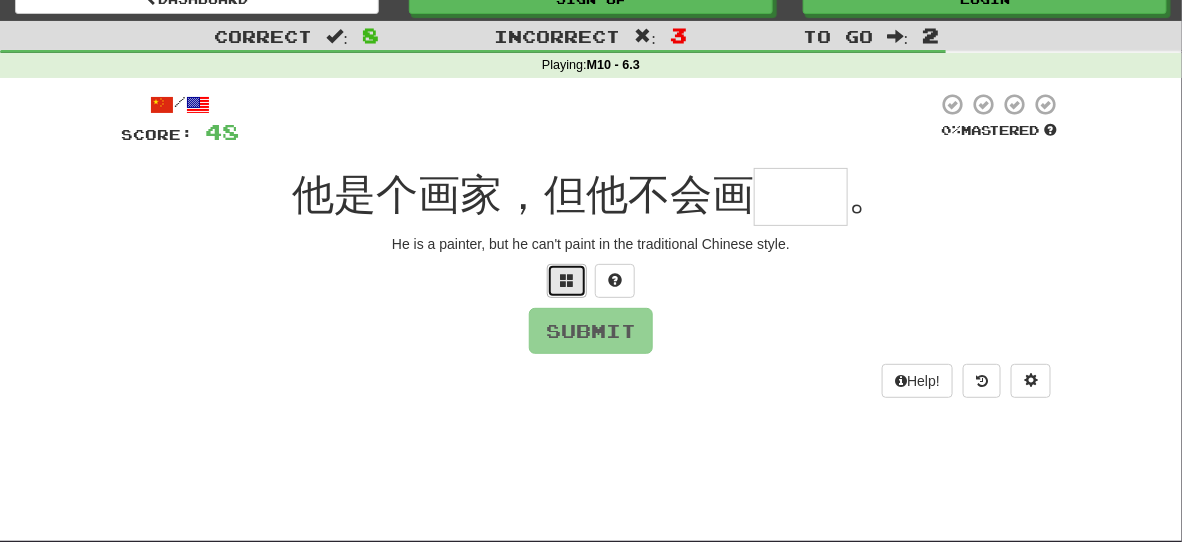 click at bounding box center [567, 280] 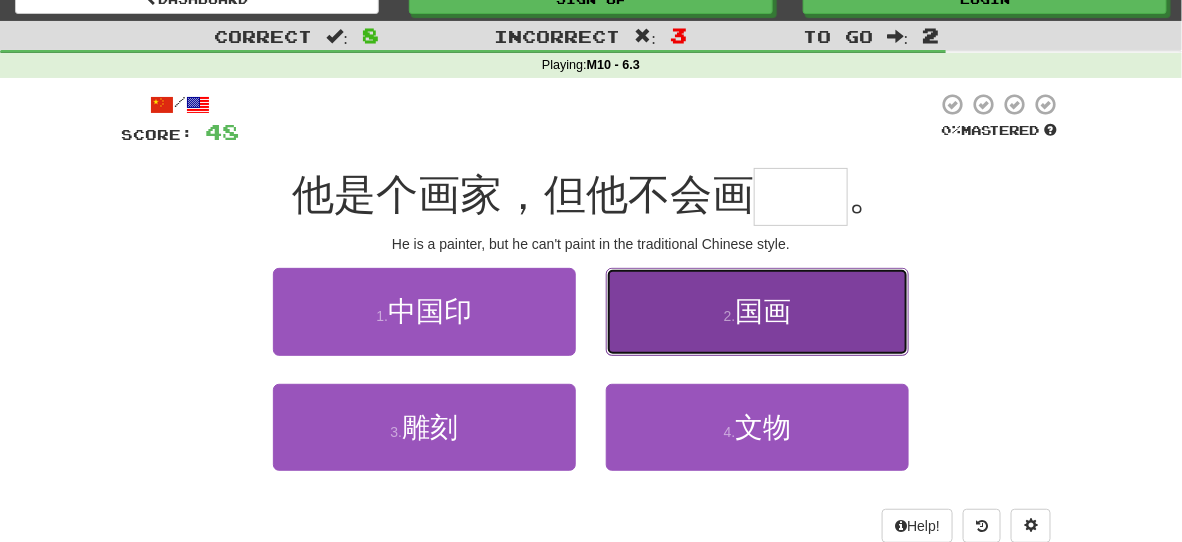 click on "2 . 国画" at bounding box center (757, 311) 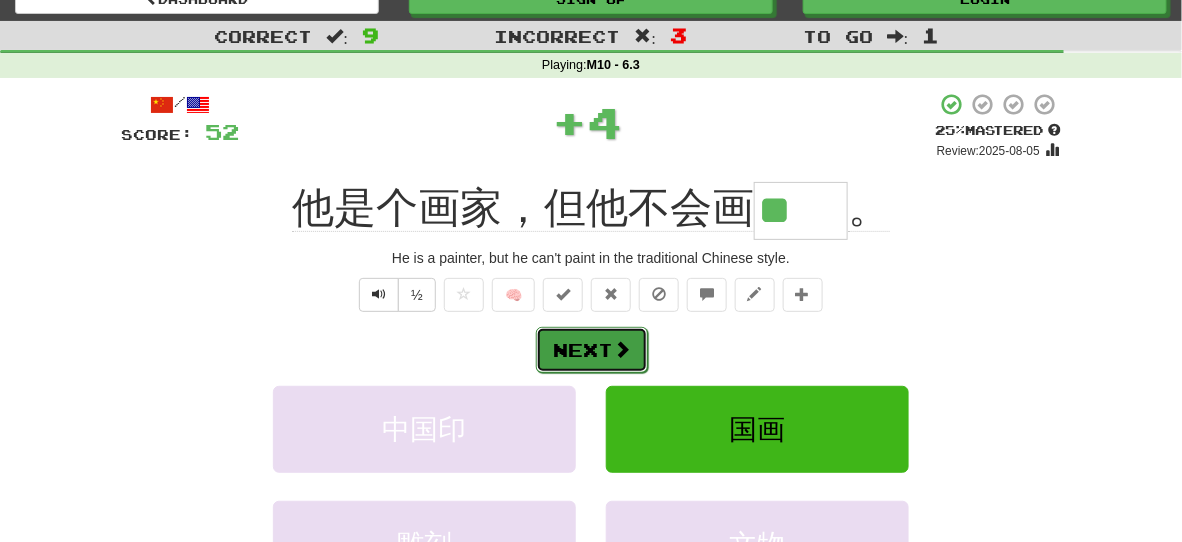 click on "Next" at bounding box center [592, 350] 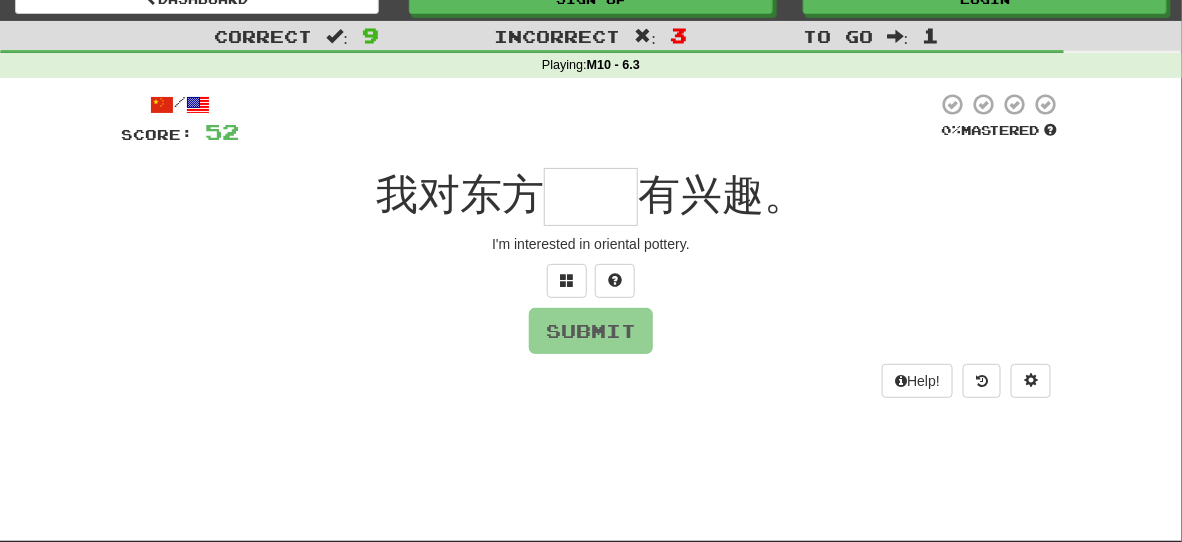 click on "/ Score: 52 0 % Mastered 我对东方 有兴趣。 I'm interested in oriental pottery. Submit Help!" at bounding box center [591, 245] 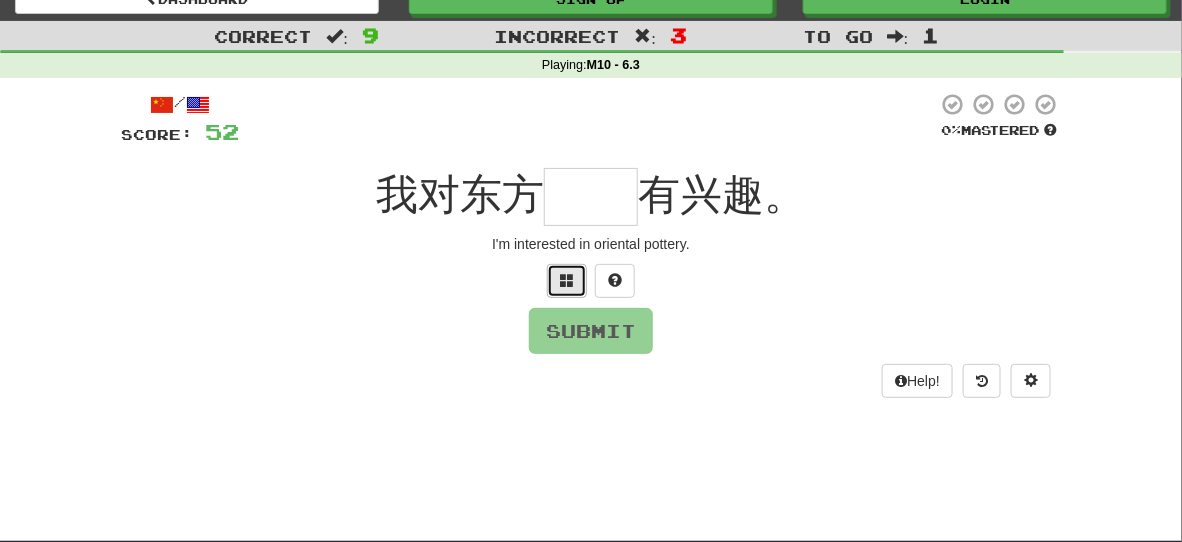 click at bounding box center (567, 281) 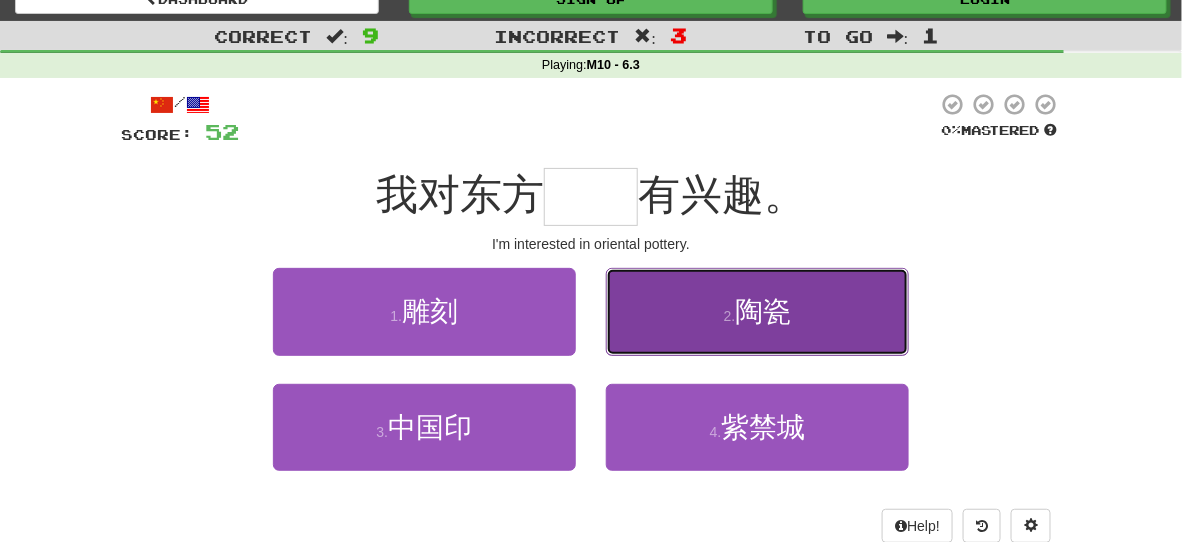 click on "2 . 陶瓷" at bounding box center [757, 311] 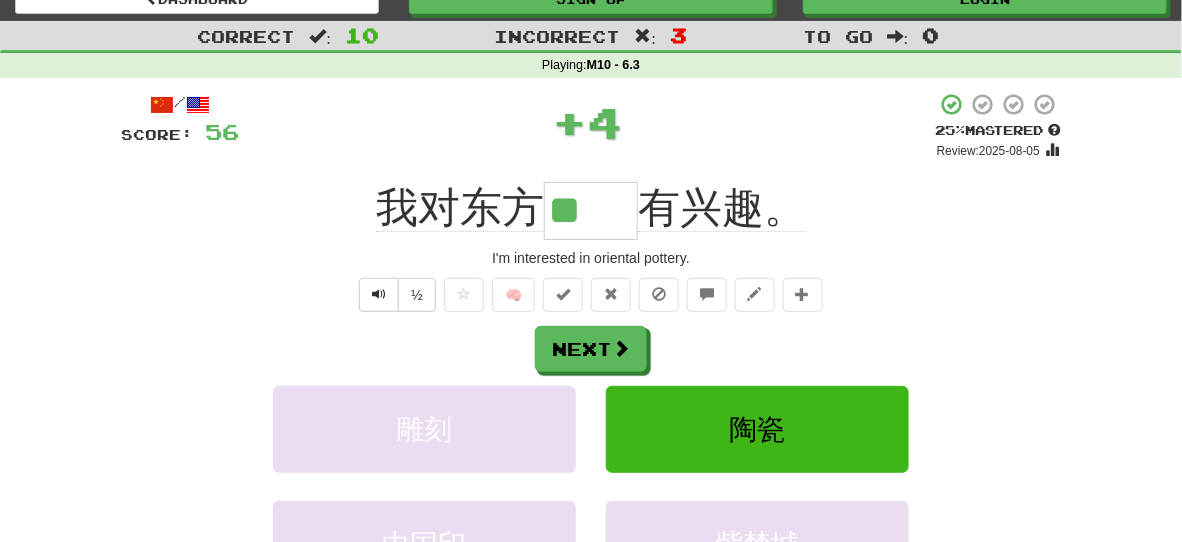 click on "Next" at bounding box center (591, 349) 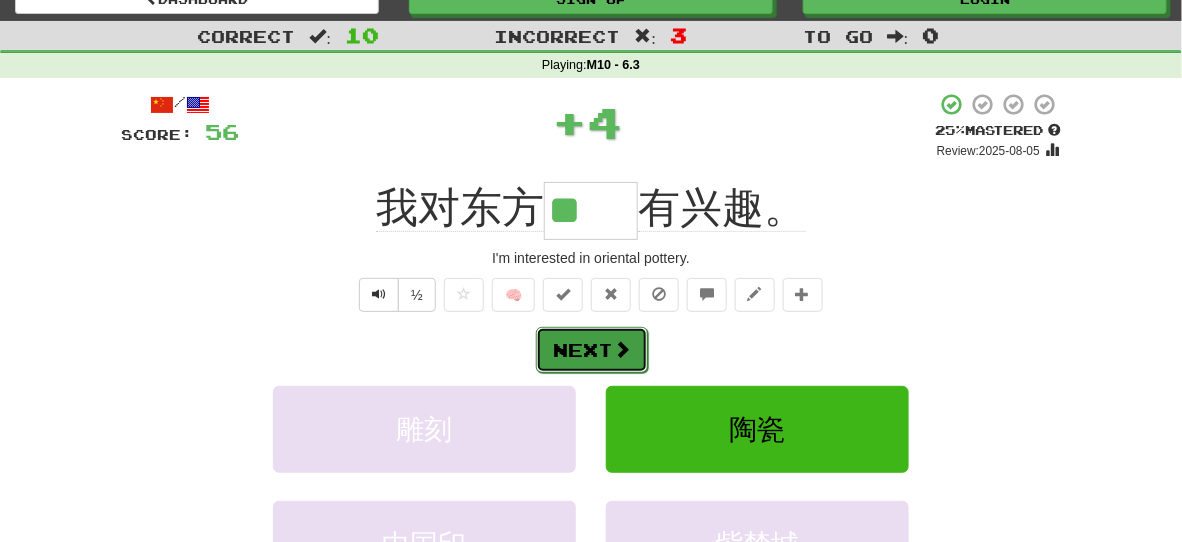 click on "Next" at bounding box center (592, 350) 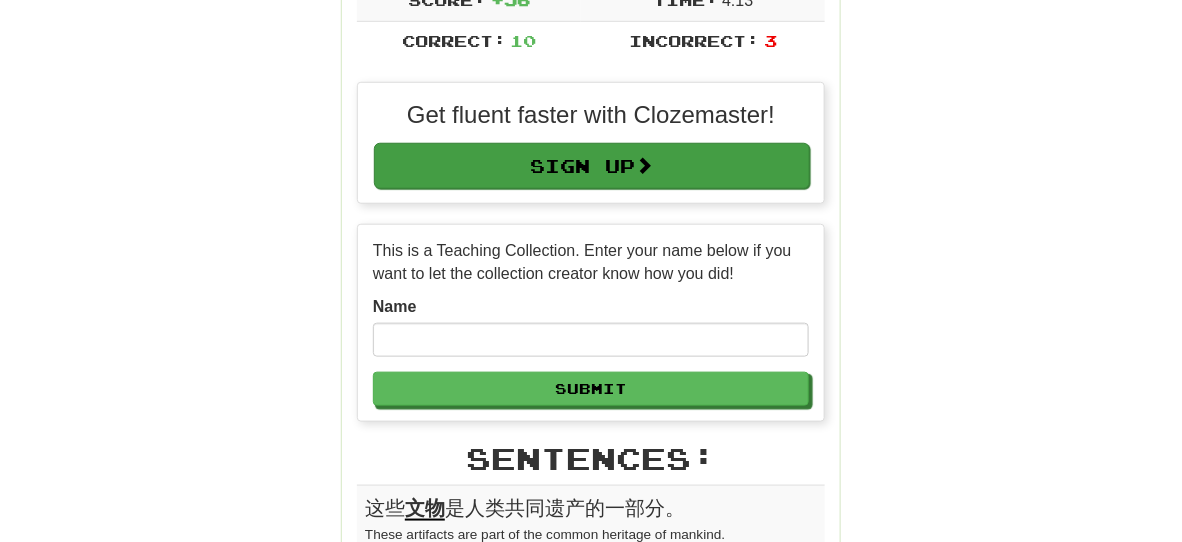 scroll, scrollTop: 418, scrollLeft: 0, axis: vertical 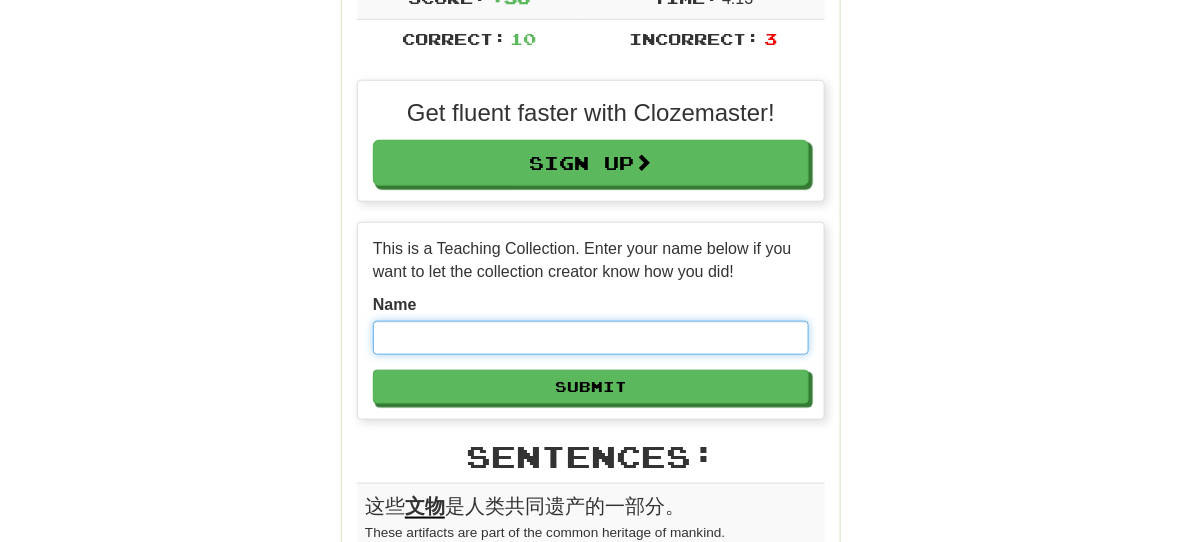 click at bounding box center (591, 338) 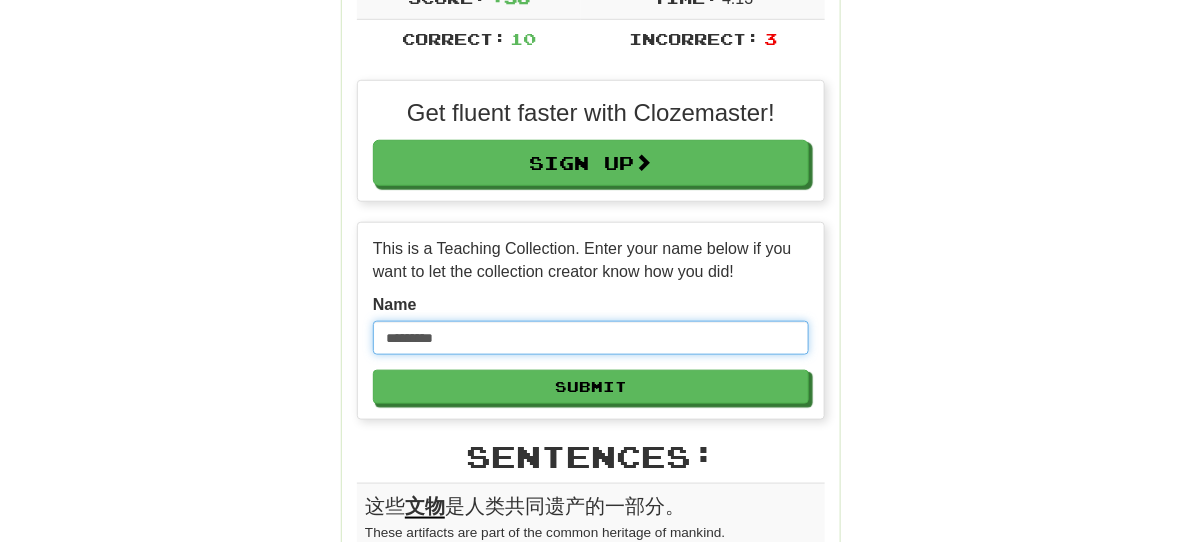 click on "*********" at bounding box center [591, 338] 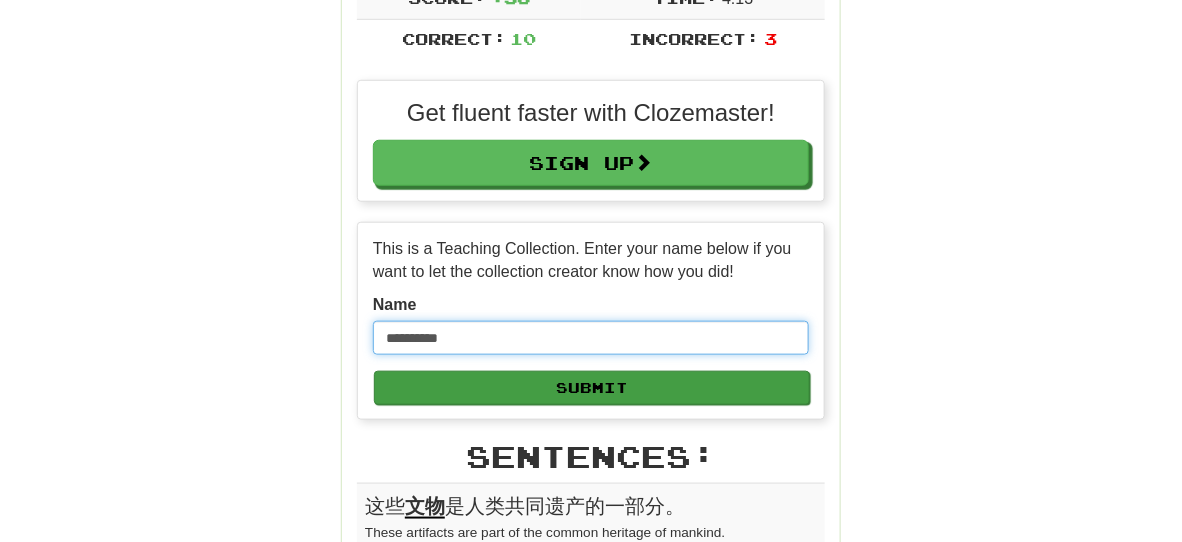 type on "**********" 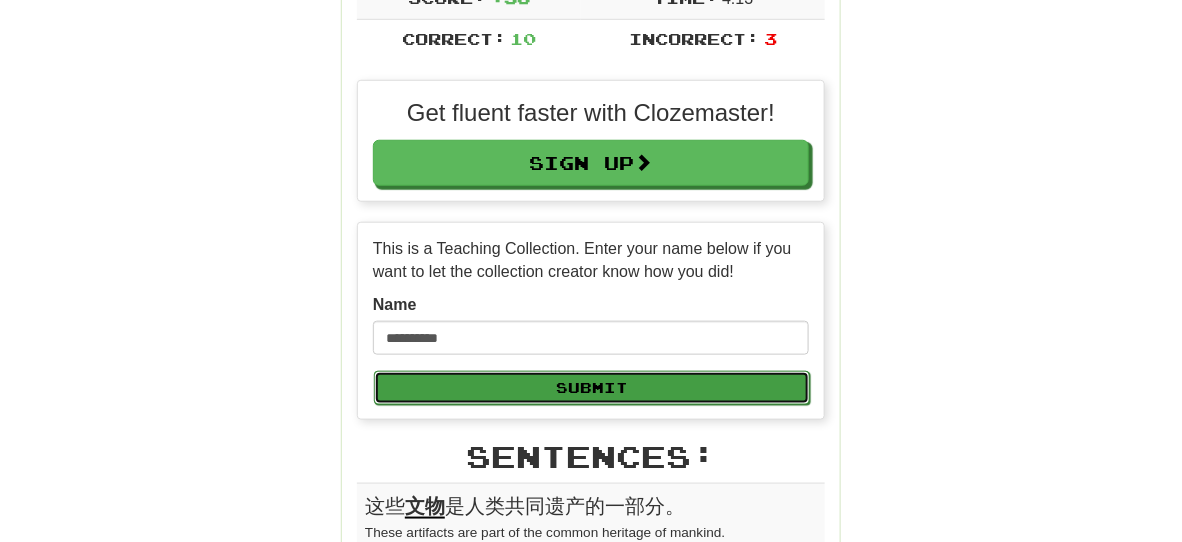click on "Submit" at bounding box center [592, 388] 